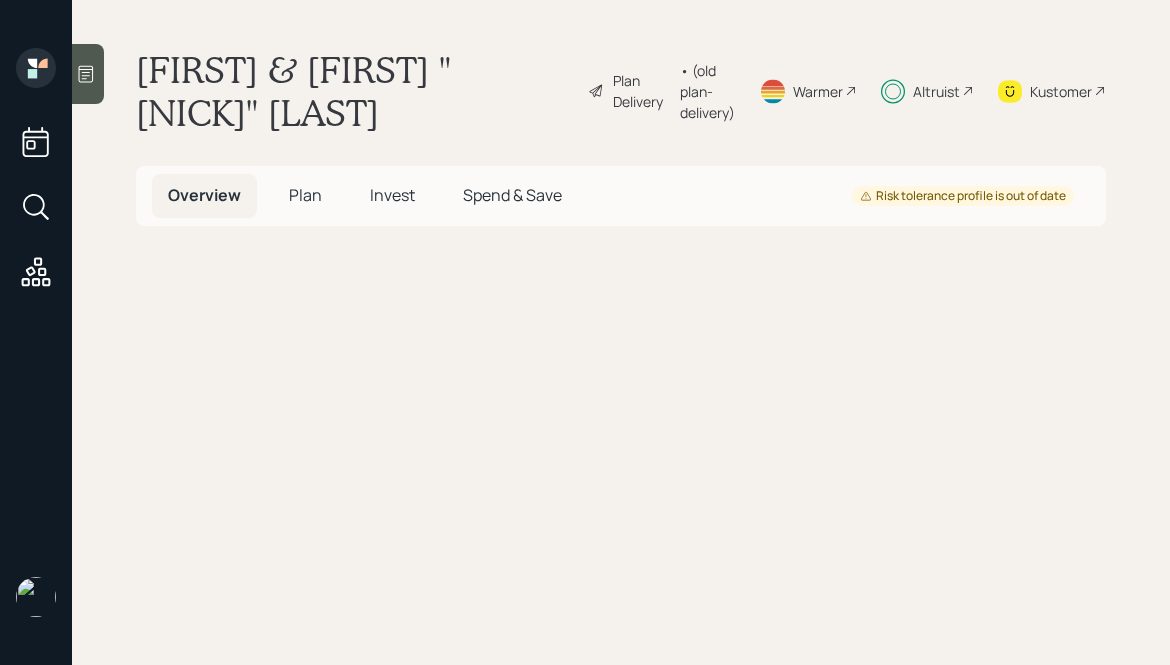 scroll, scrollTop: 0, scrollLeft: 0, axis: both 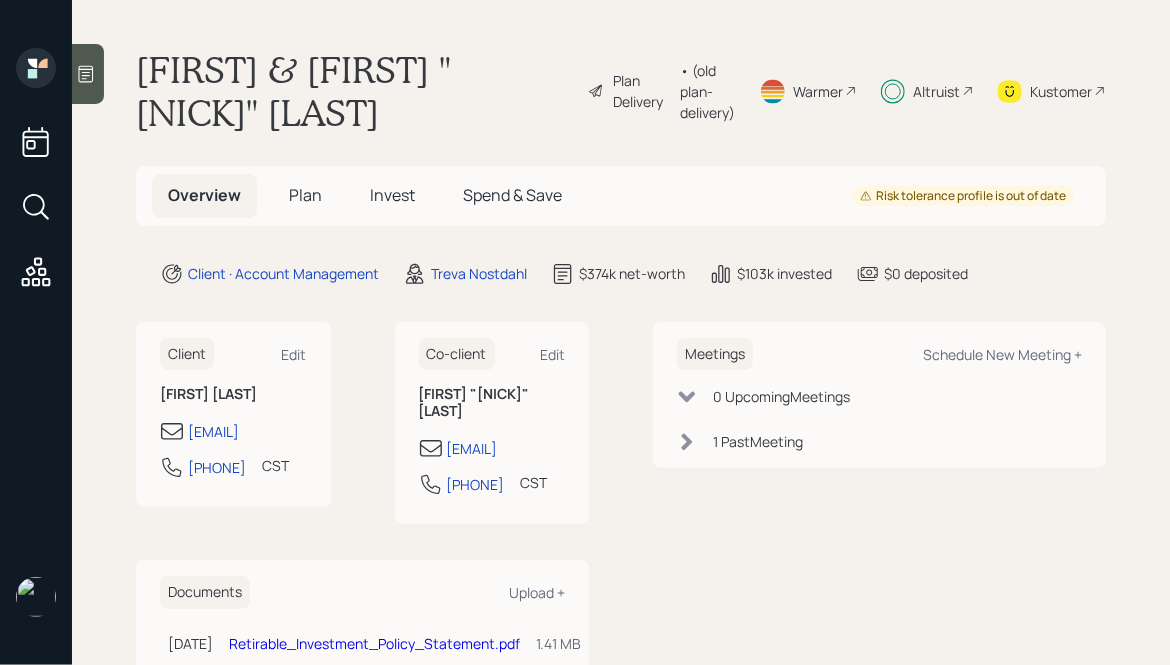 click on "Altruist" at bounding box center (641, 91) 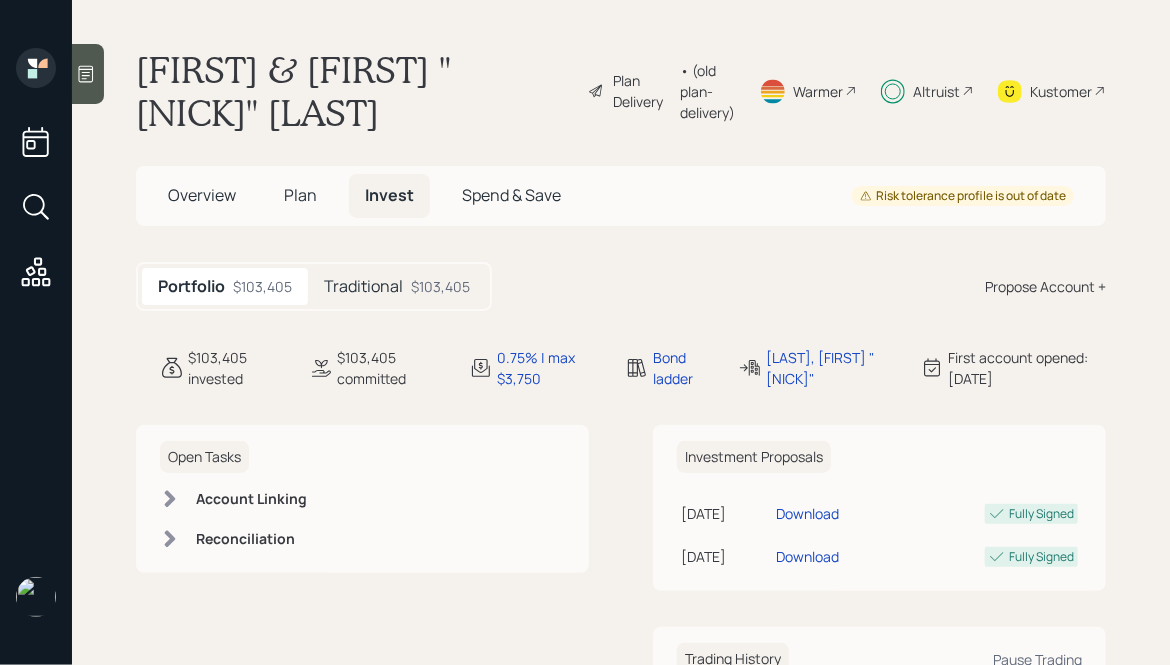 click on "Plan" at bounding box center [202, 195] 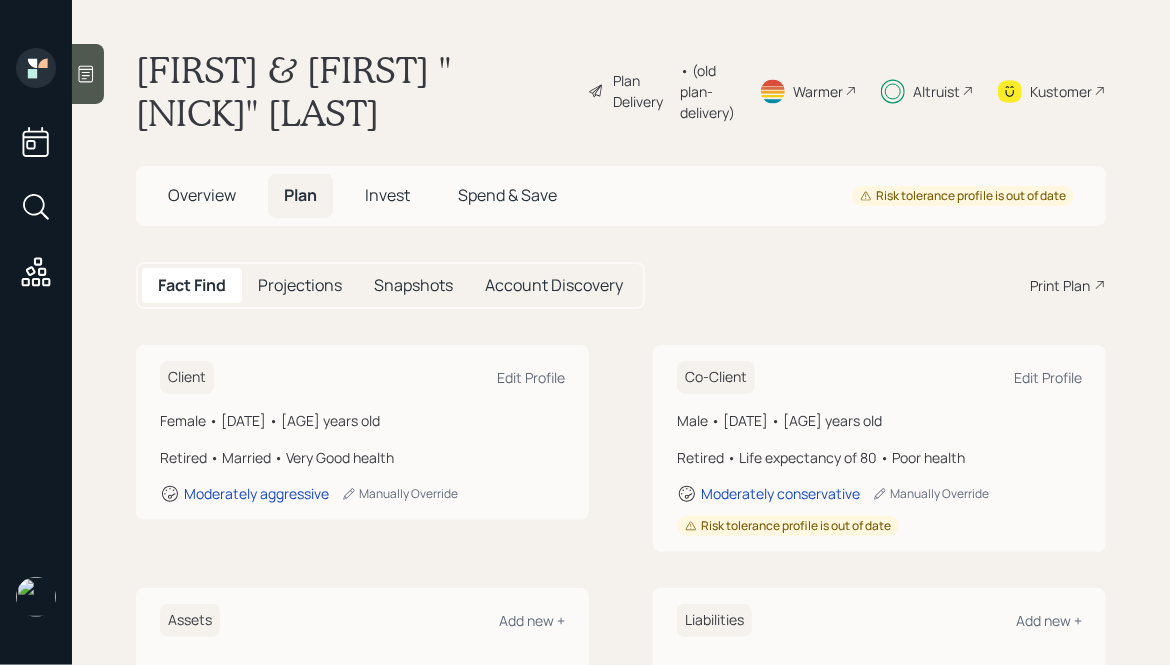 click on "Overview" at bounding box center [202, 195] 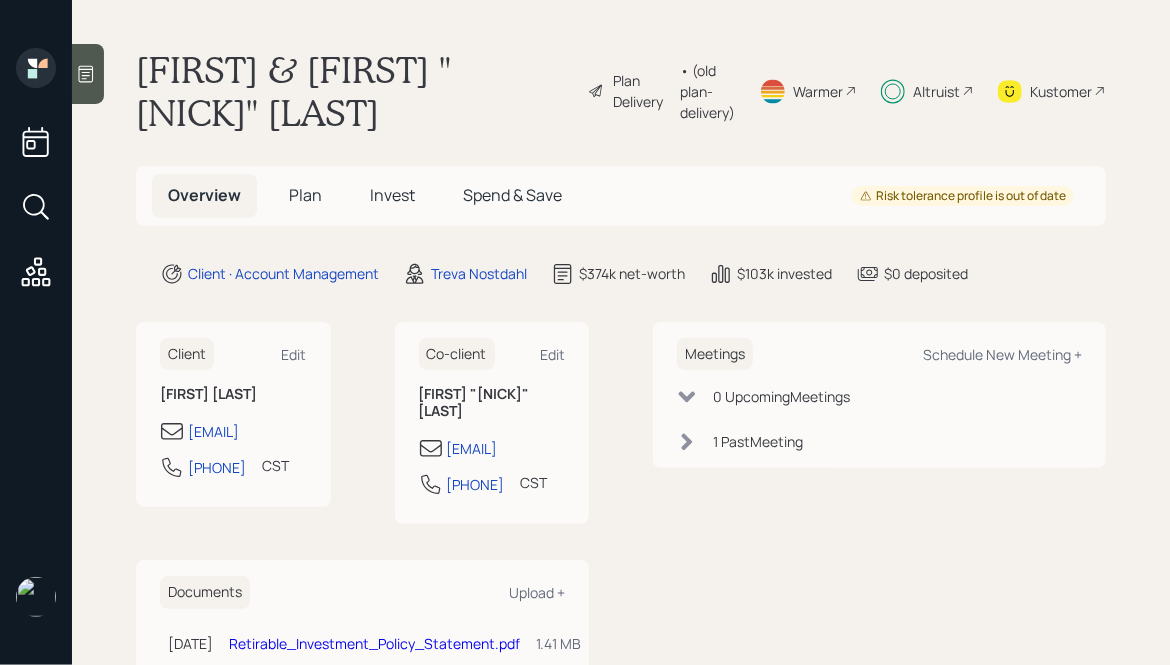 scroll, scrollTop: 62, scrollLeft: 0, axis: vertical 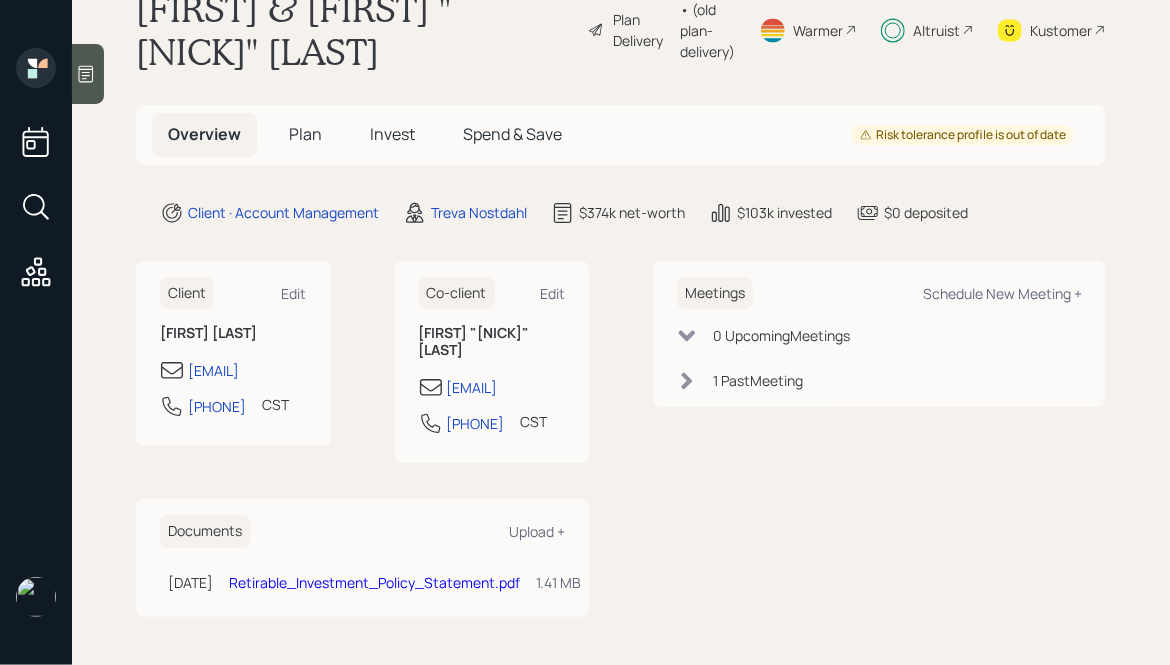click on "Plan" at bounding box center [305, 134] 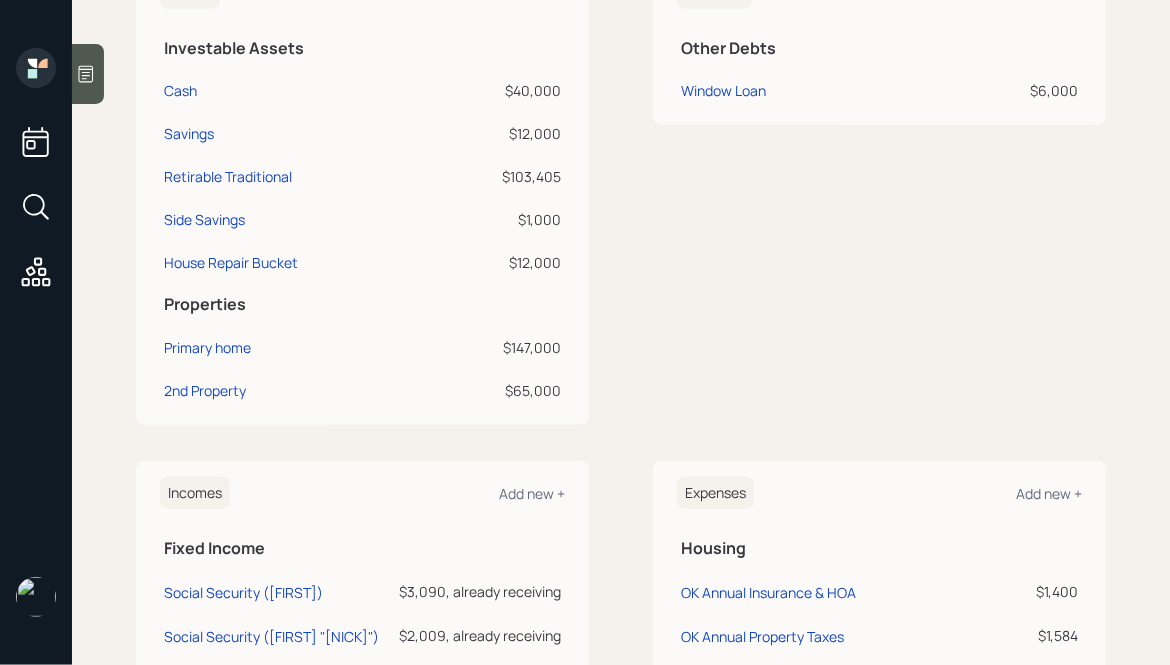 scroll, scrollTop: 643, scrollLeft: 0, axis: vertical 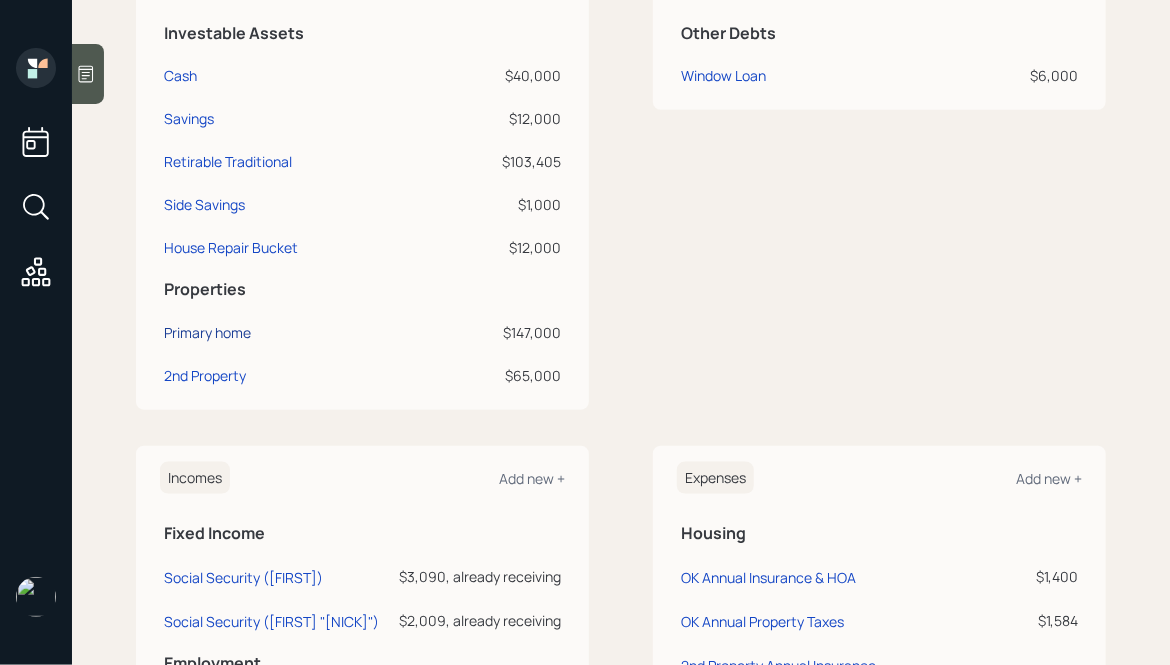 click on "Primary home" at bounding box center [180, 75] 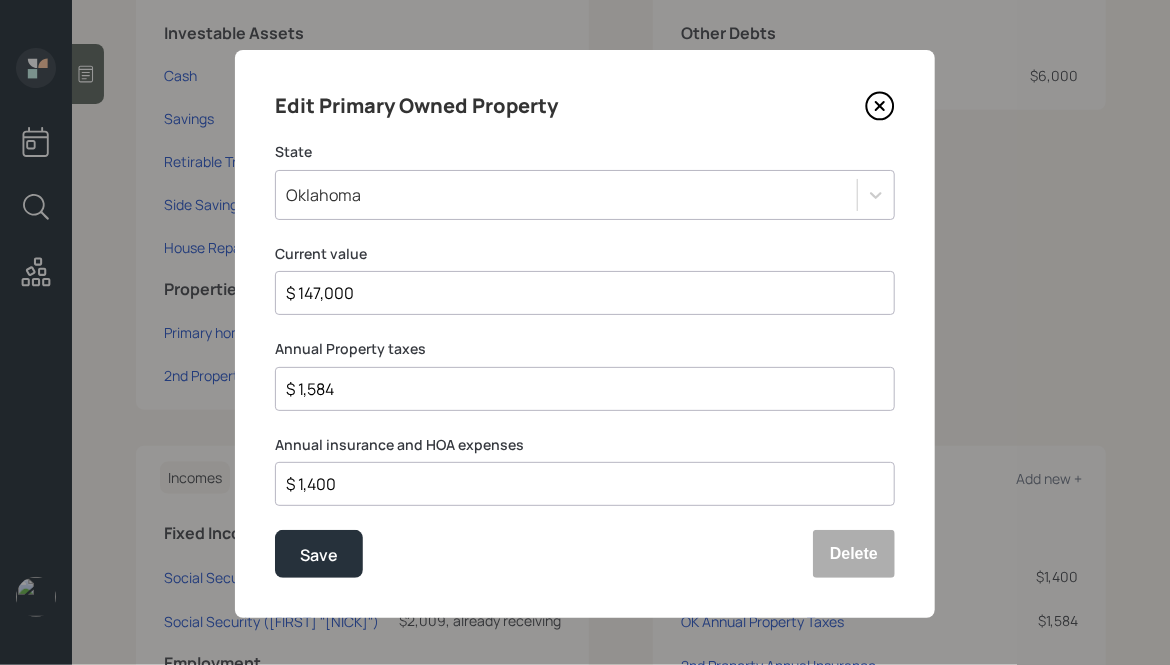 scroll, scrollTop: 3, scrollLeft: 0, axis: vertical 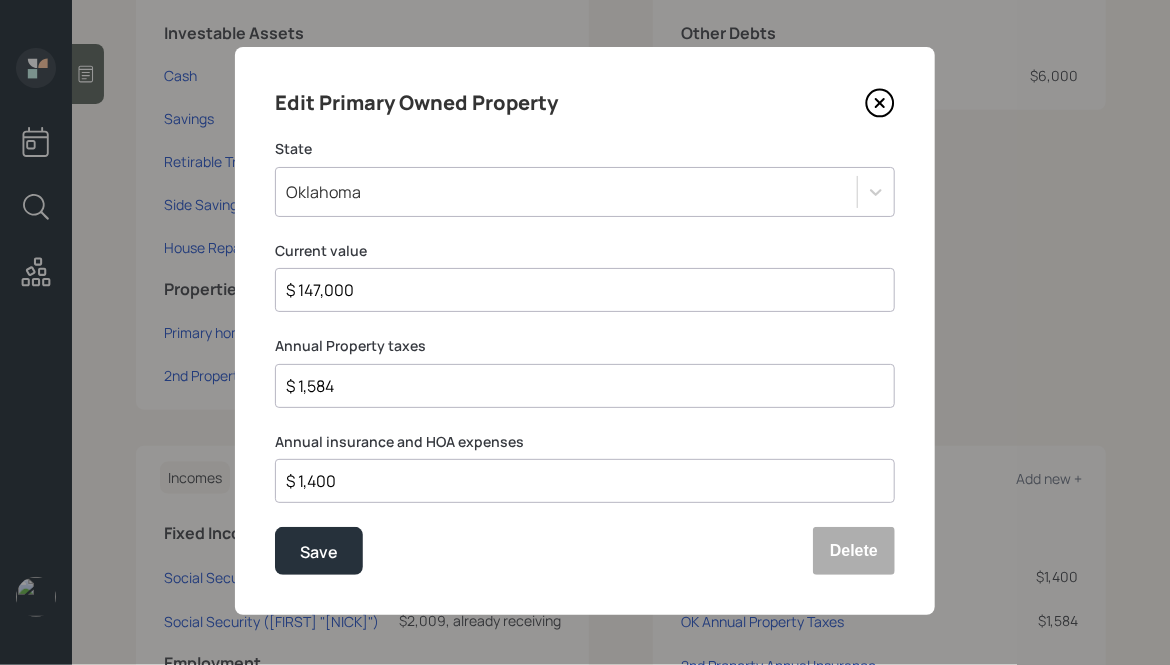 click at bounding box center [880, 103] 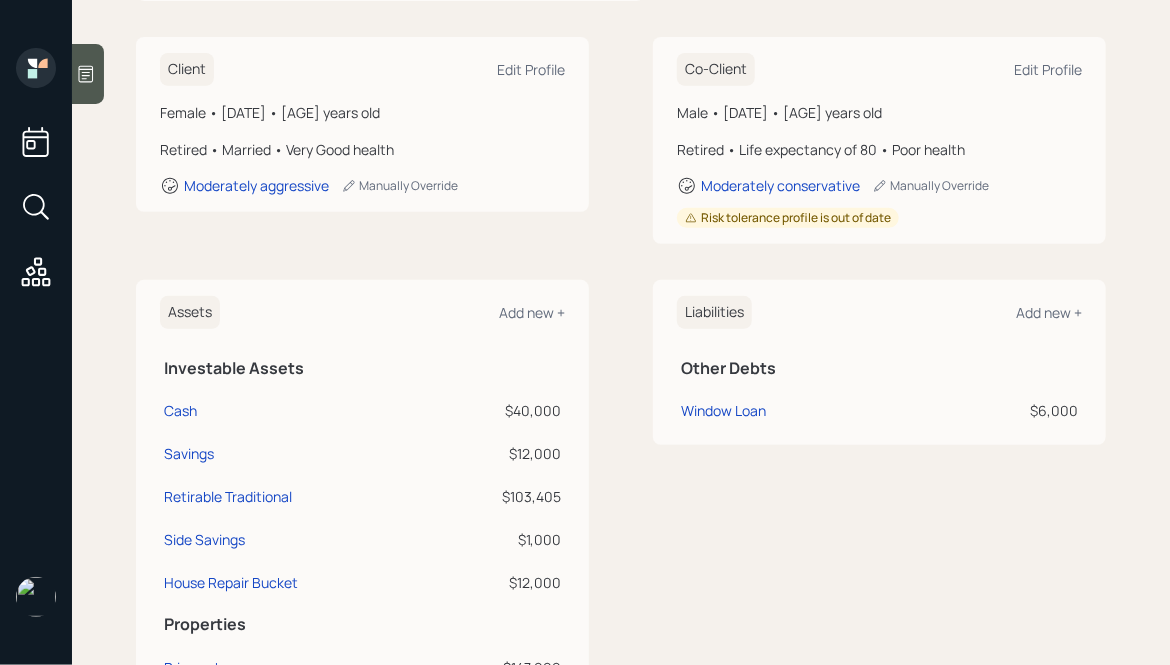 scroll, scrollTop: 0, scrollLeft: 0, axis: both 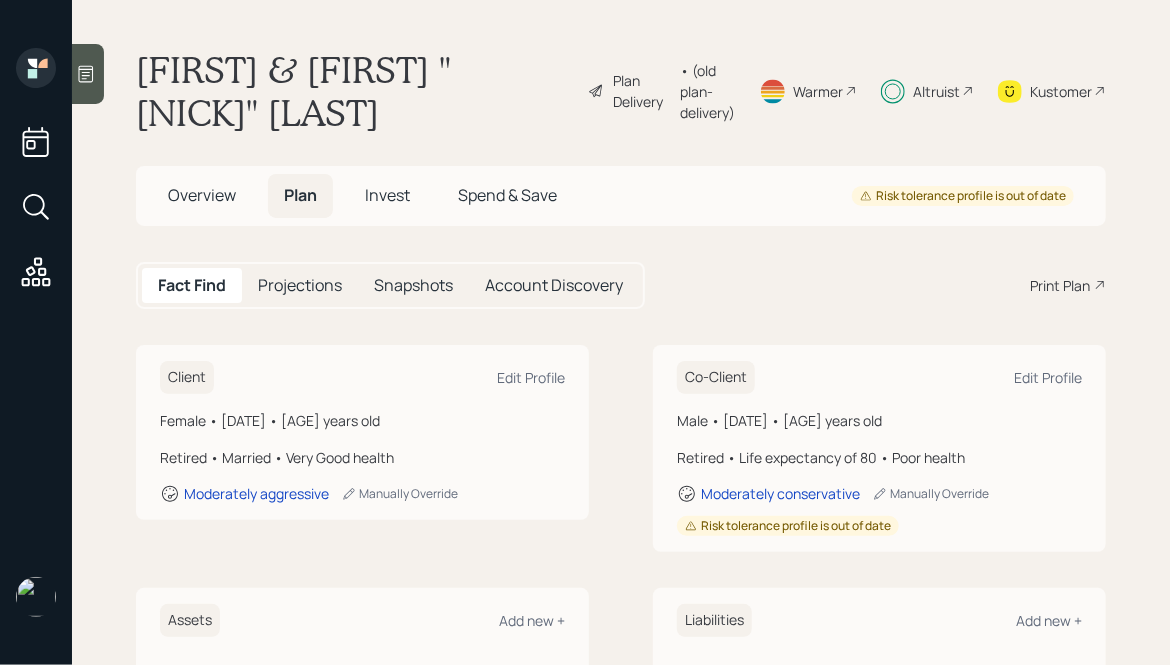 click on "Overview" at bounding box center (202, 195) 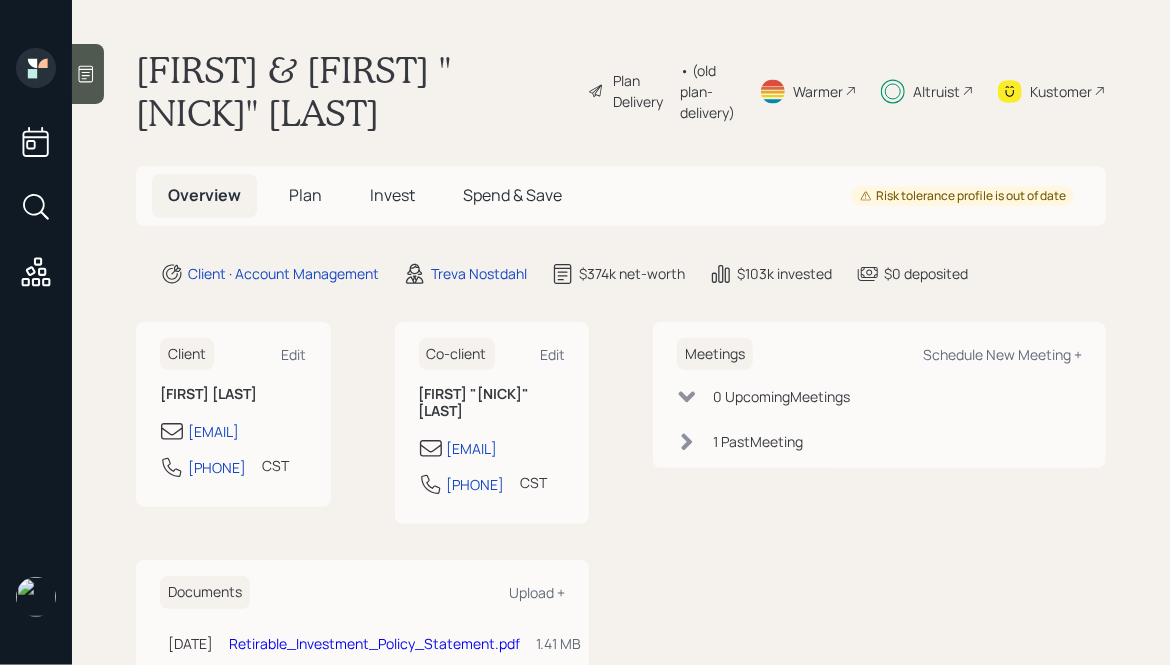 click on "Plan" at bounding box center (305, 195) 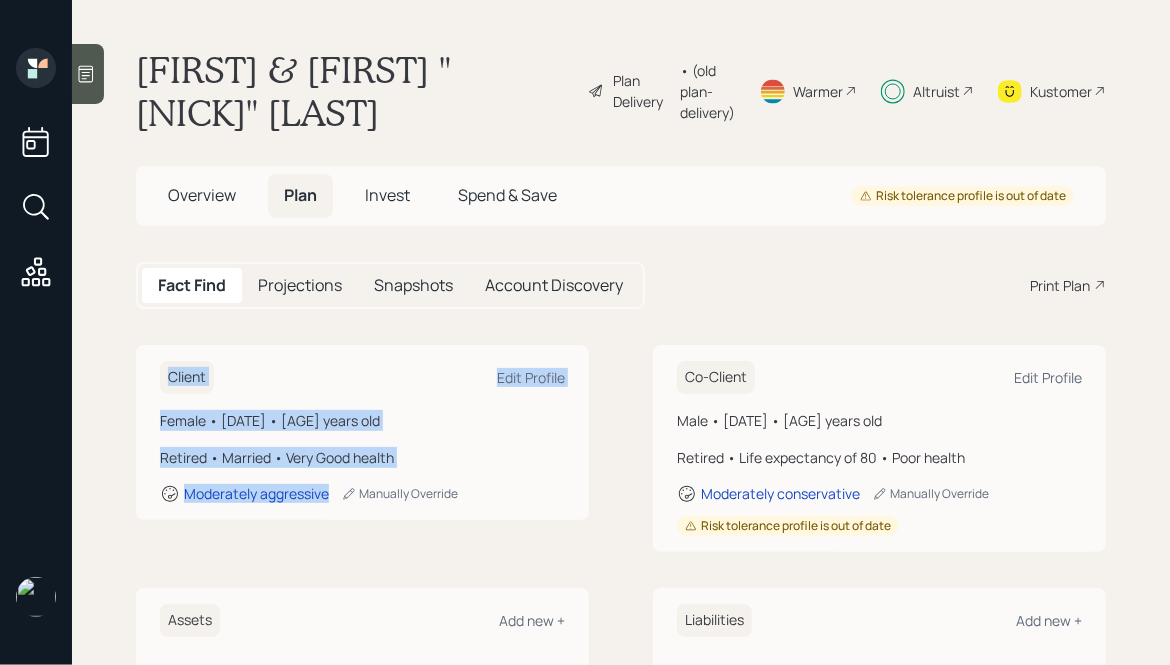 drag, startPoint x: 511, startPoint y: 487, endPoint x: 169, endPoint y: 353, distance: 367.31458 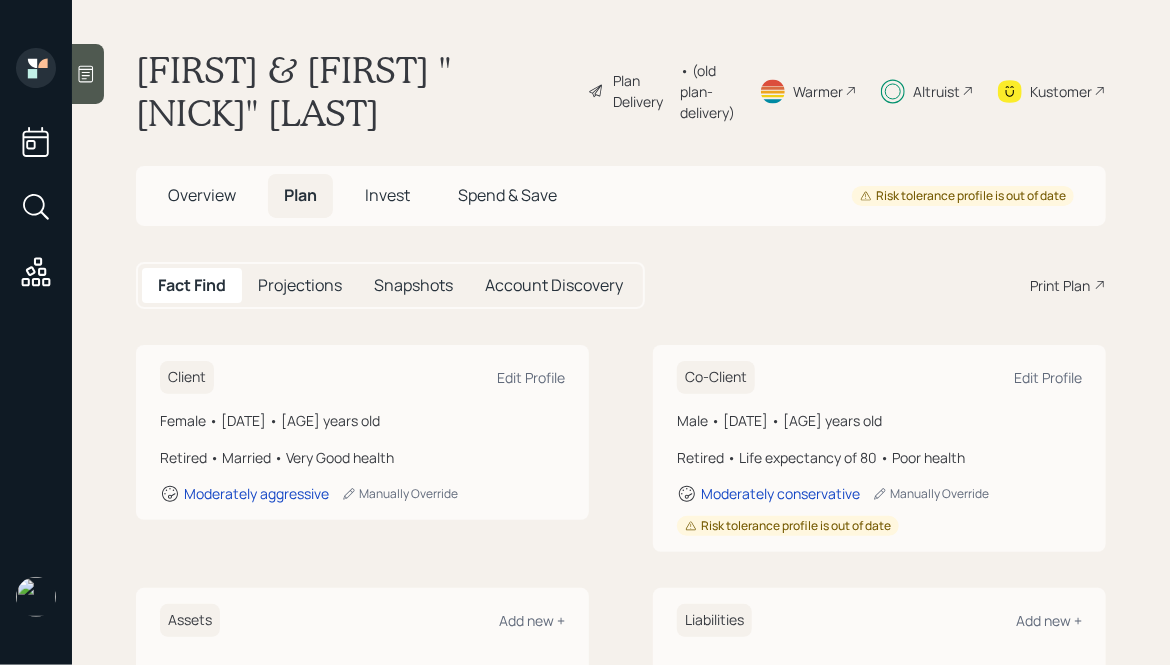 click on "Invest" at bounding box center [202, 195] 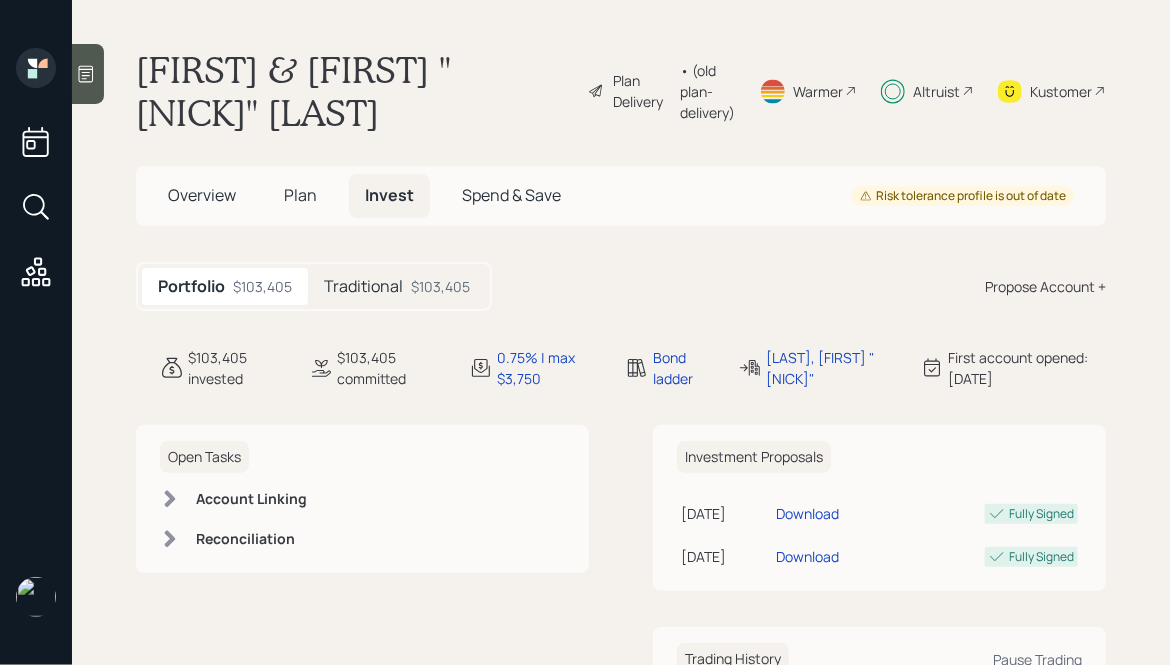 click on "$103,405" at bounding box center [440, 286] 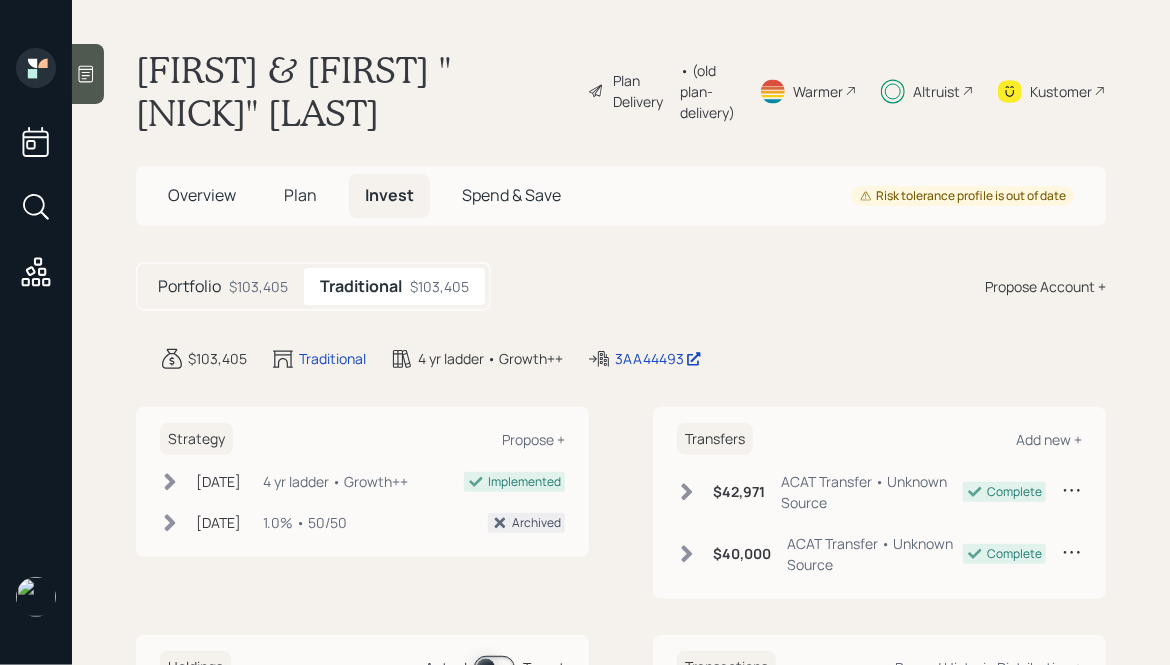 click on "Portfolio $103,405" at bounding box center (223, 286) 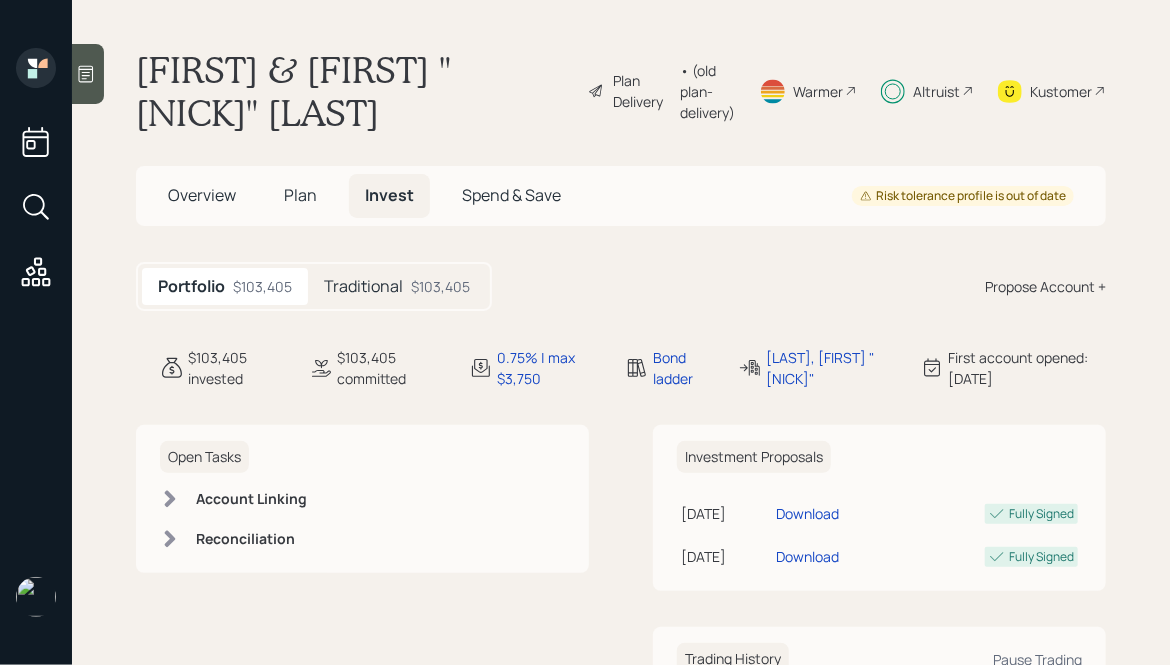 click on "Plan" at bounding box center (202, 195) 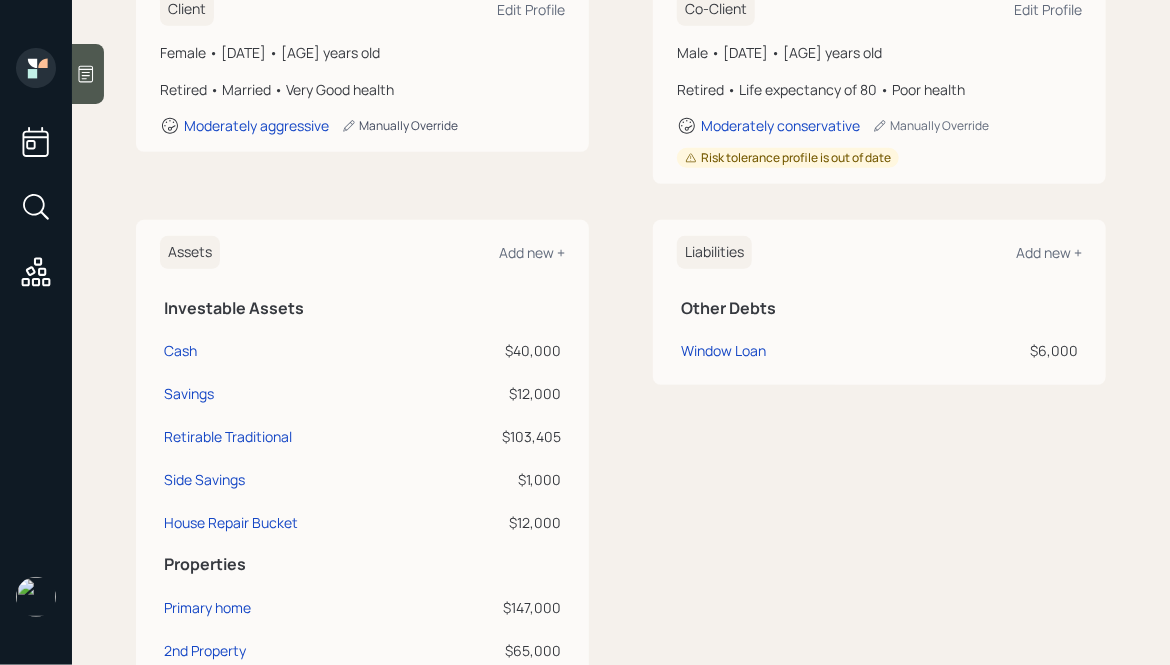 scroll, scrollTop: 385, scrollLeft: 0, axis: vertical 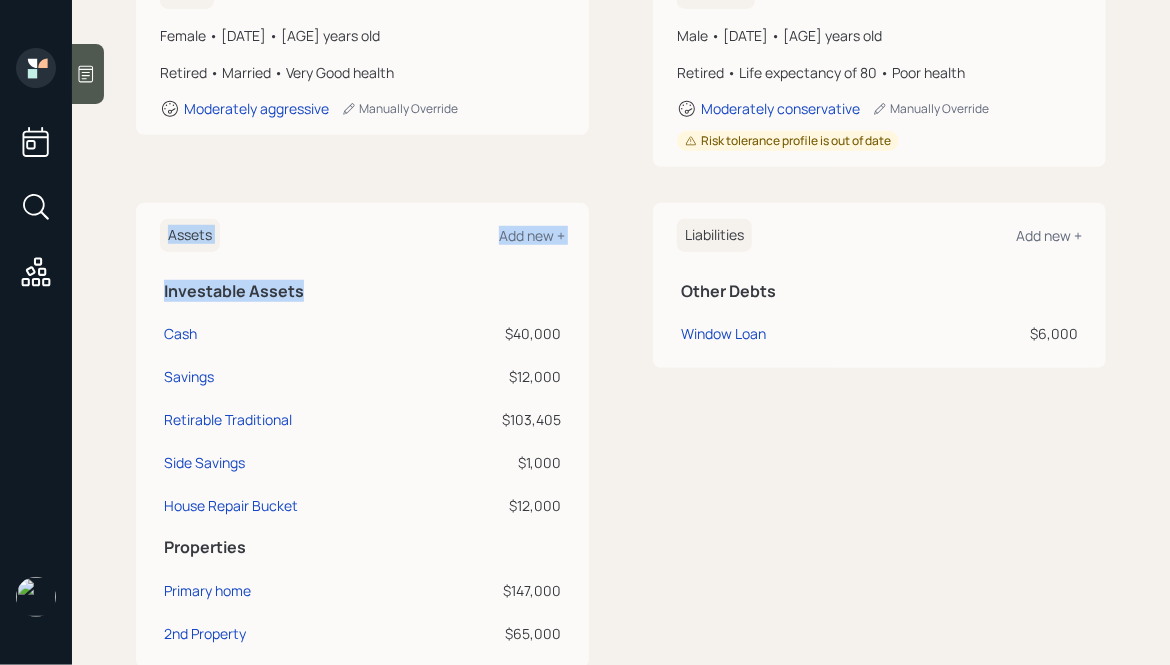 drag, startPoint x: 305, startPoint y: 302, endPoint x: 112, endPoint y: 181, distance: 227.79376 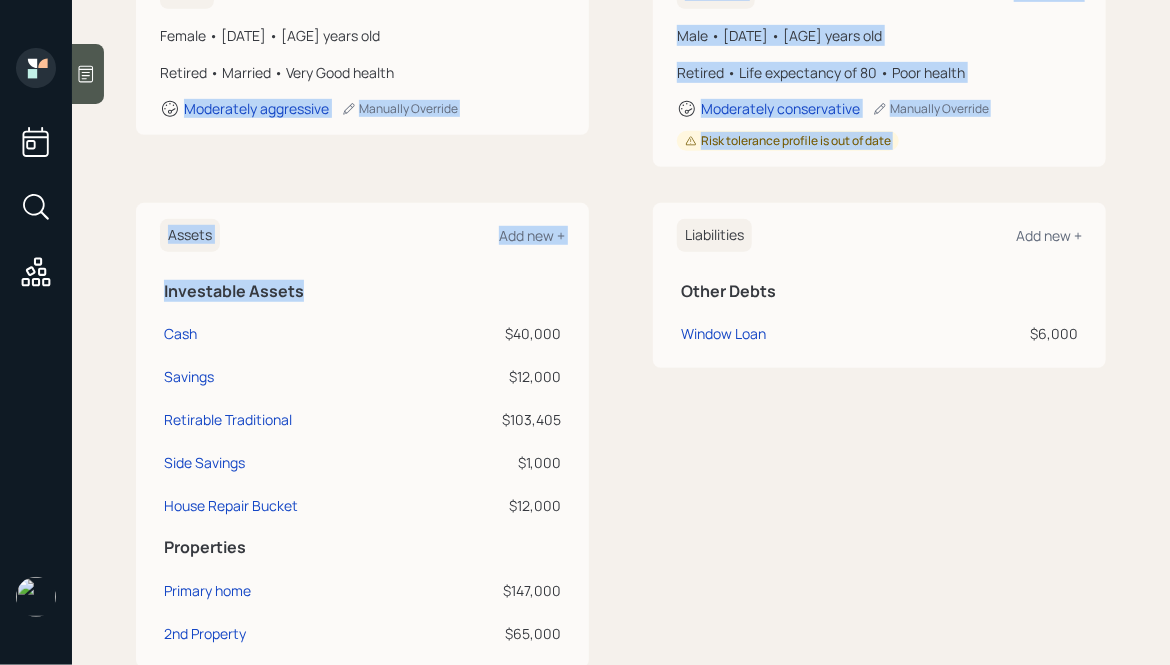 click on "Assets Add new + Investable Assets Cash $40,000 Savings $12,000 Retirable Traditional $103,405 Side Savings $1,000 House Repair Bucket $12,000 Properties Primary home $147,000 2nd Property $65,000" at bounding box center (362, 47) 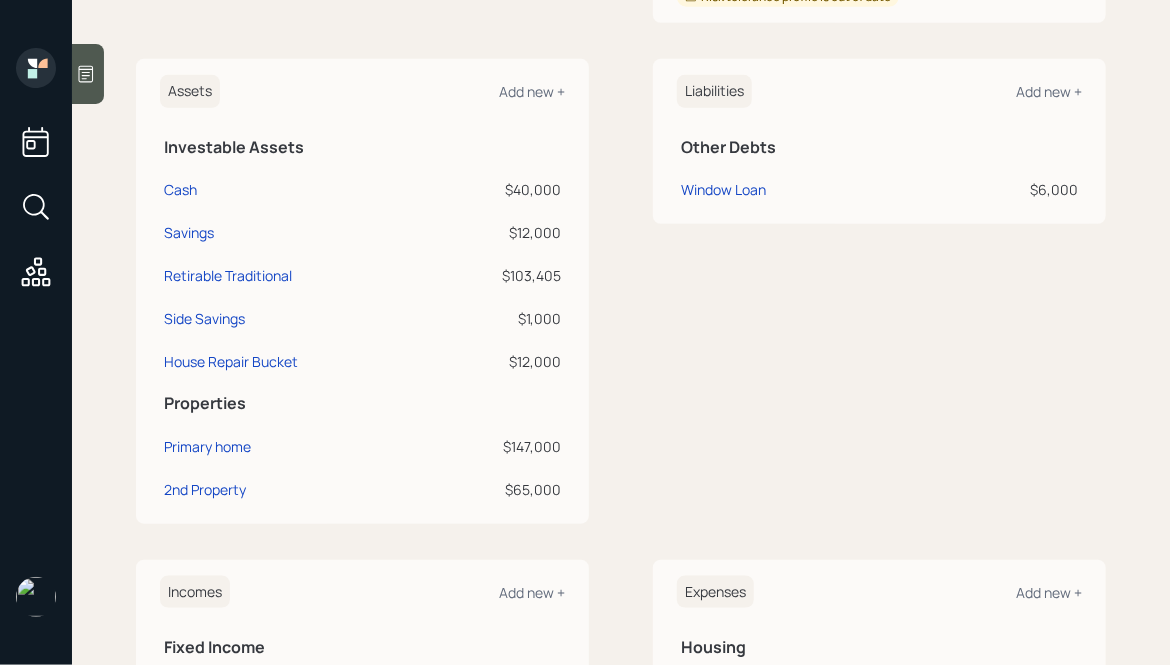 scroll, scrollTop: 0, scrollLeft: 0, axis: both 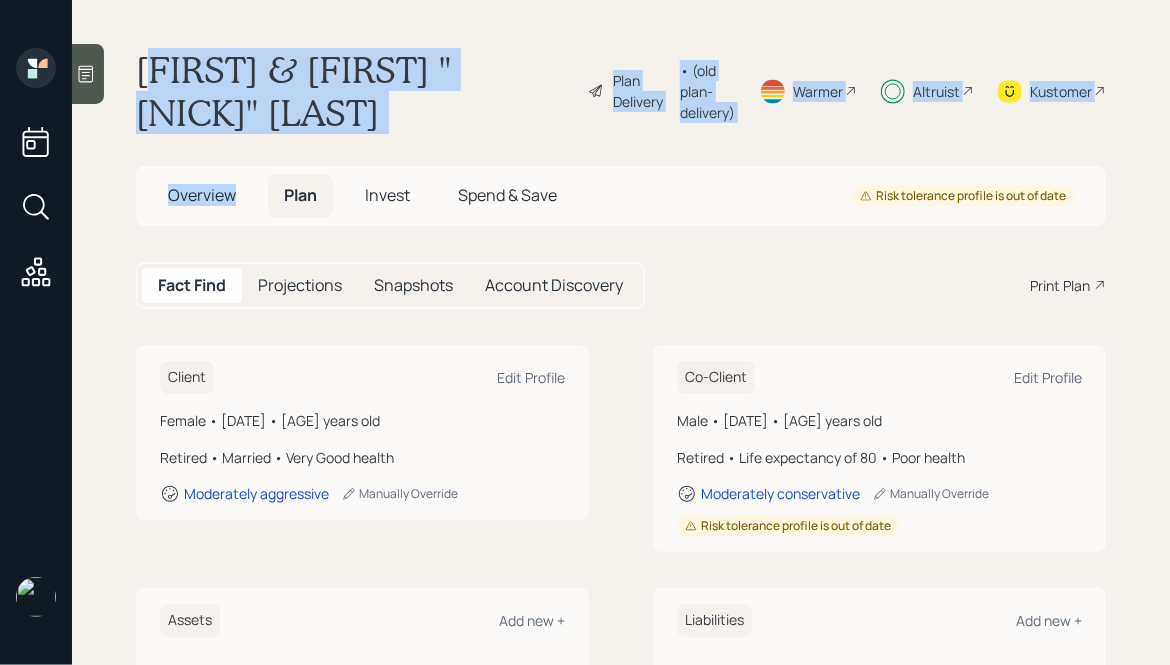 drag, startPoint x: 151, startPoint y: 69, endPoint x: 331, endPoint y: 152, distance: 198.21452 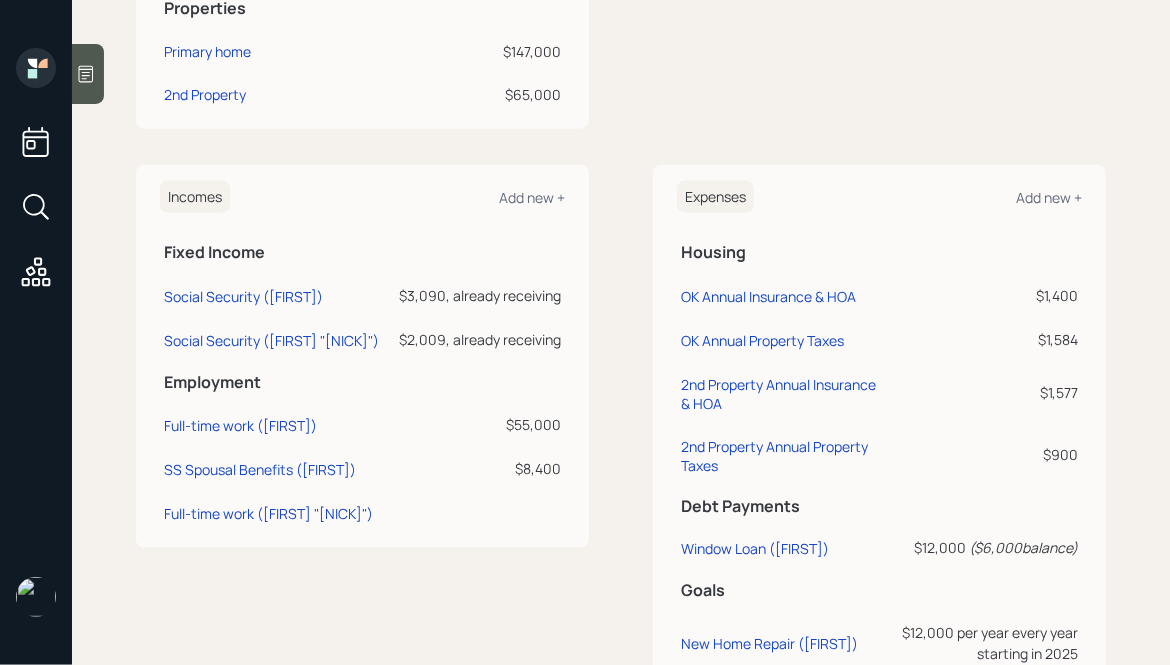 scroll, scrollTop: 0, scrollLeft: 0, axis: both 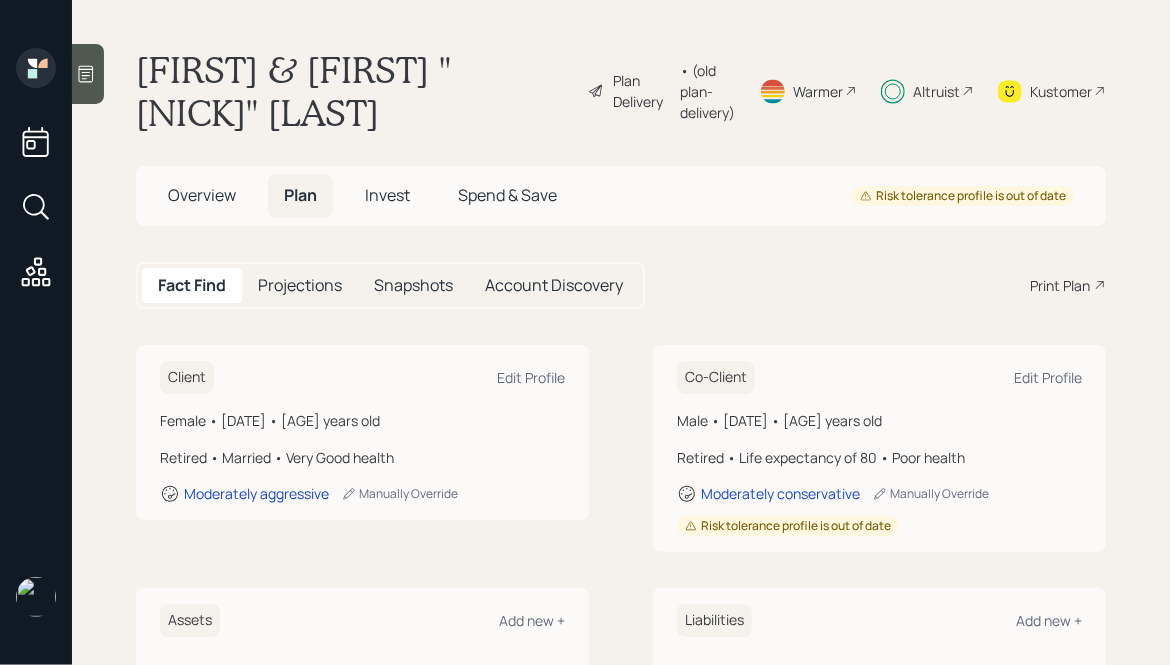 click on "Altruist" at bounding box center (641, 91) 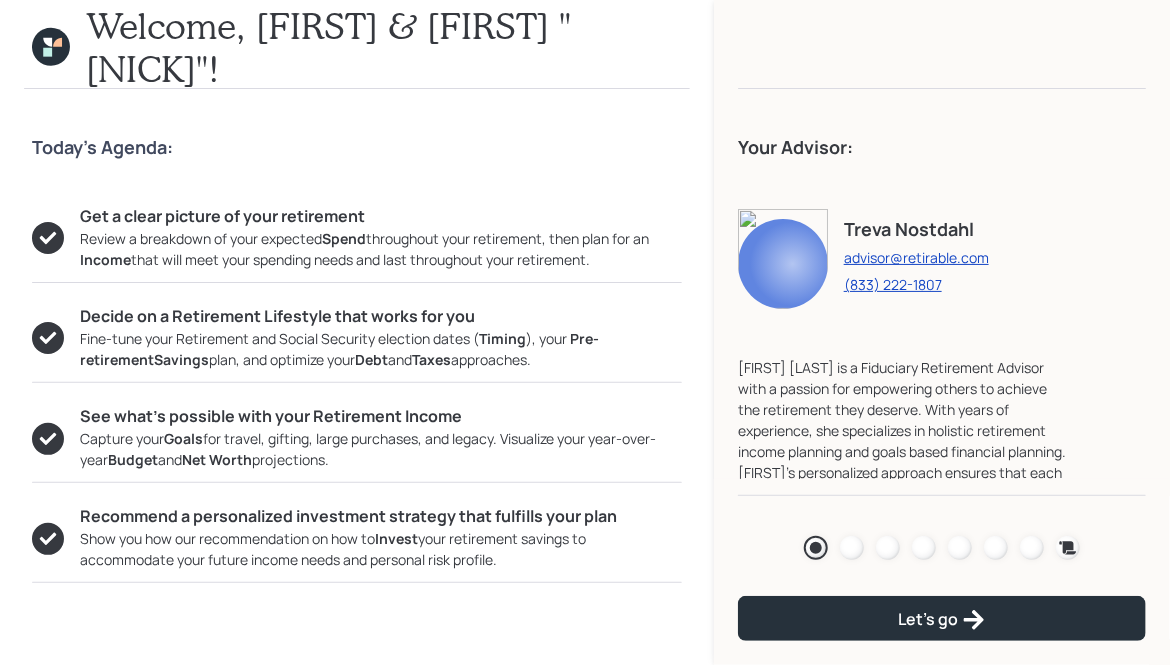scroll, scrollTop: 76, scrollLeft: 0, axis: vertical 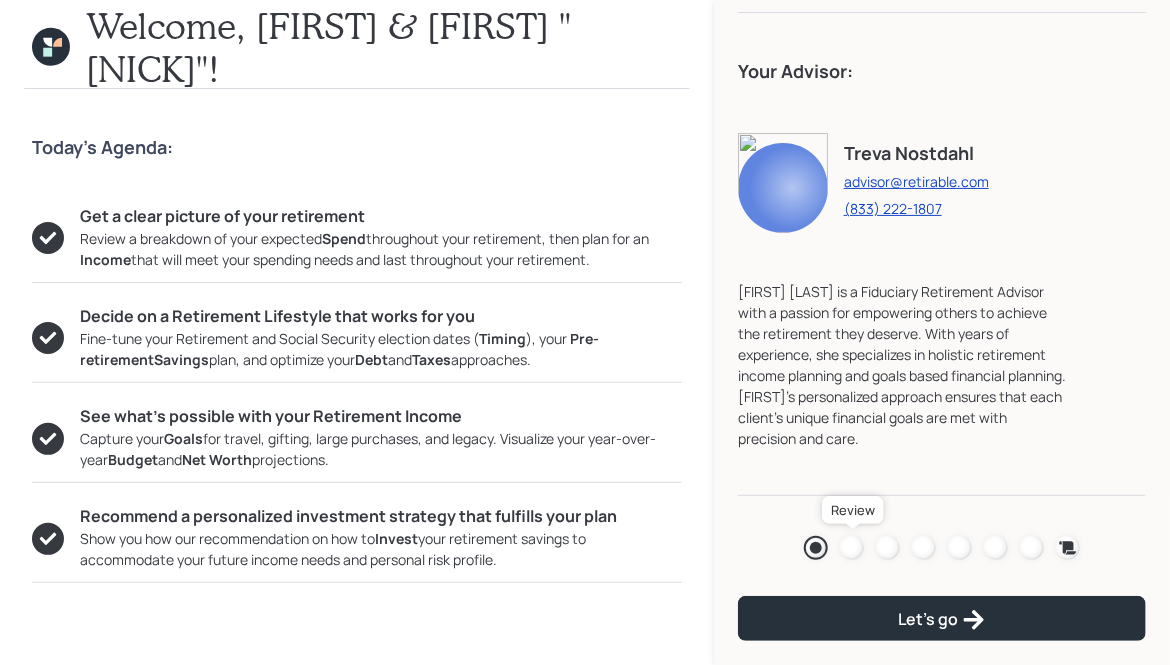click at bounding box center [852, 548] 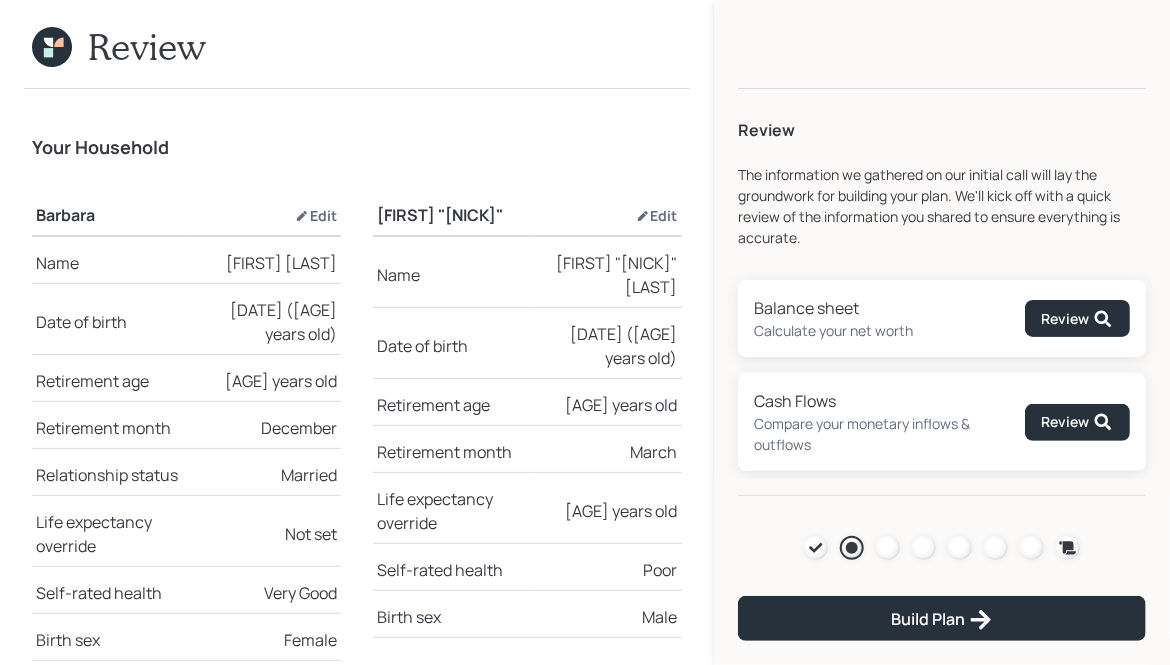 click at bounding box center [52, 47] 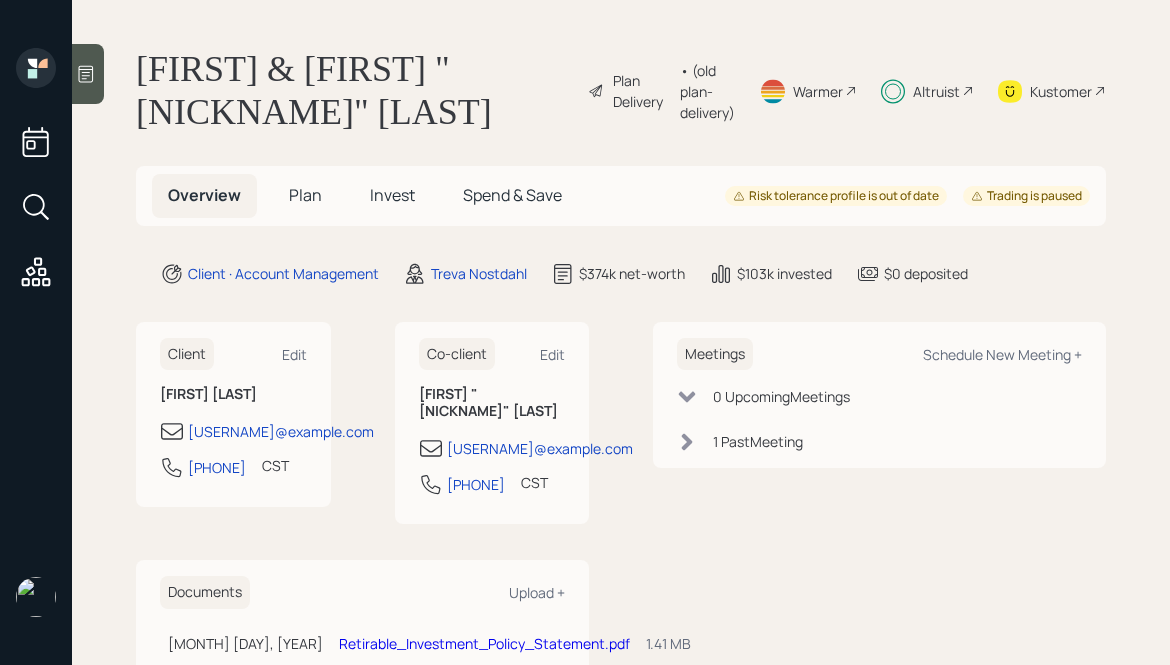 scroll, scrollTop: 0, scrollLeft: 0, axis: both 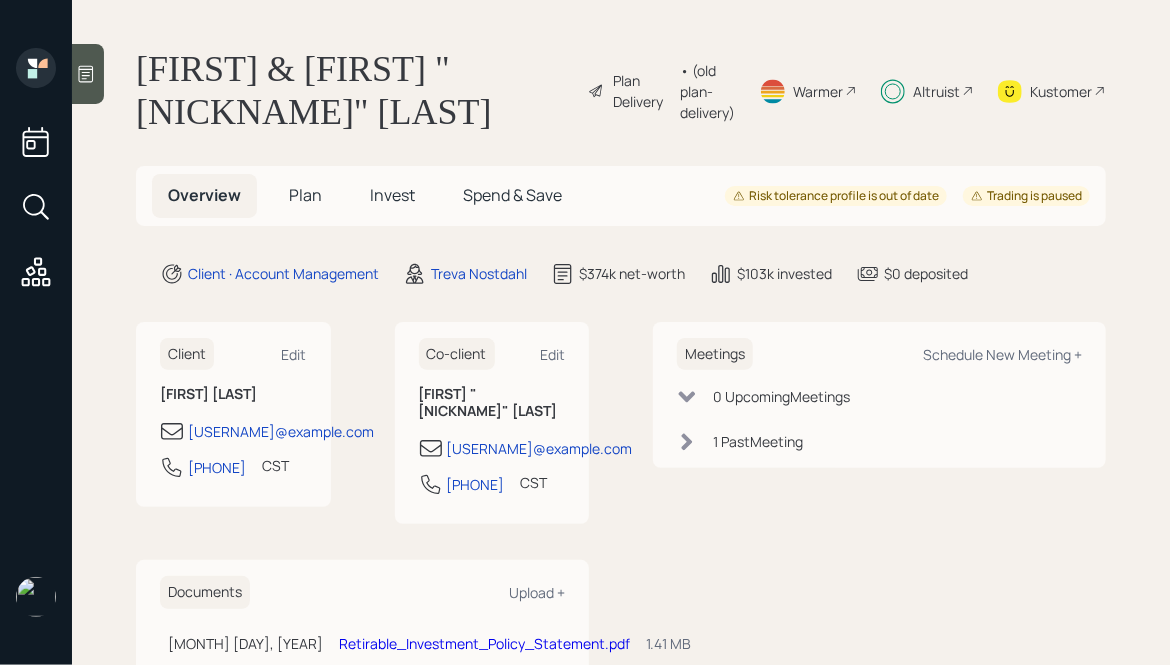 click on "Plan" at bounding box center (305, 195) 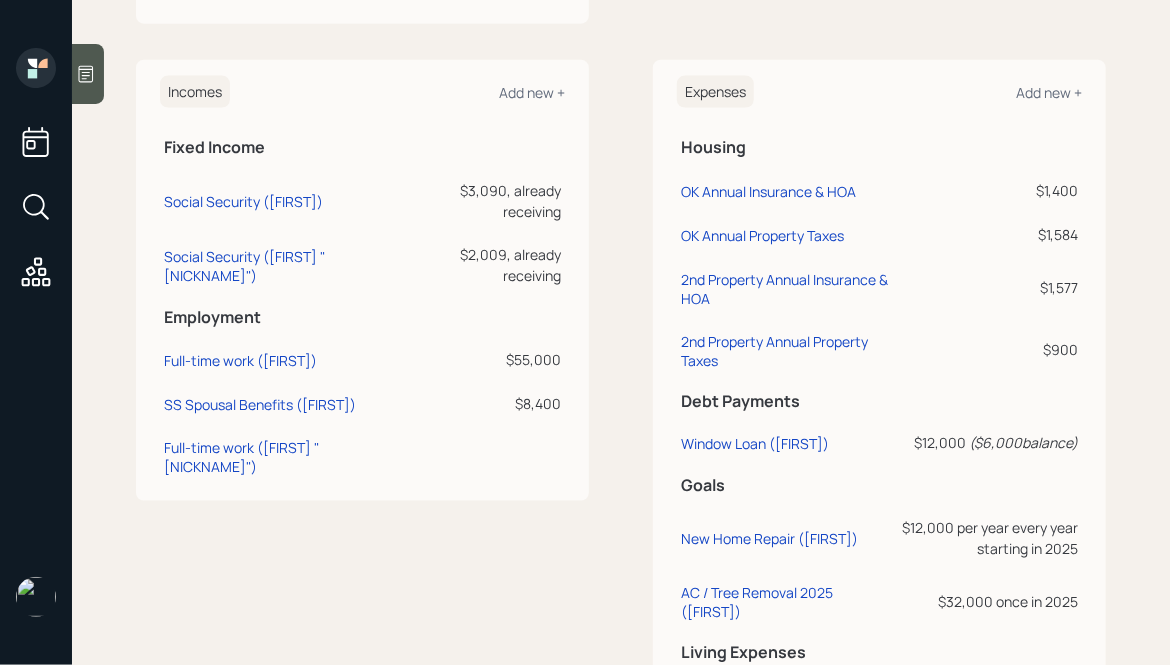 scroll, scrollTop: 1145, scrollLeft: 0, axis: vertical 